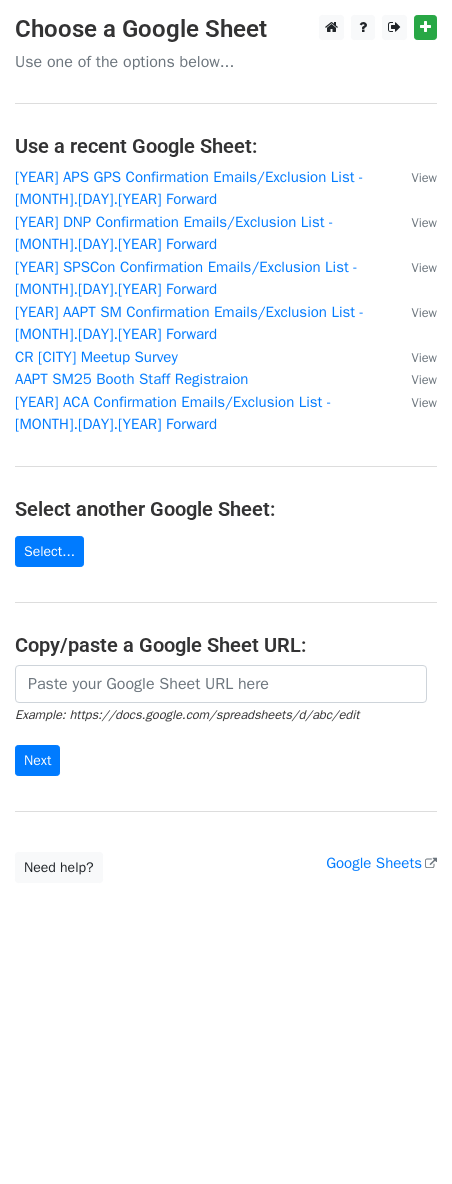 scroll, scrollTop: 0, scrollLeft: 0, axis: both 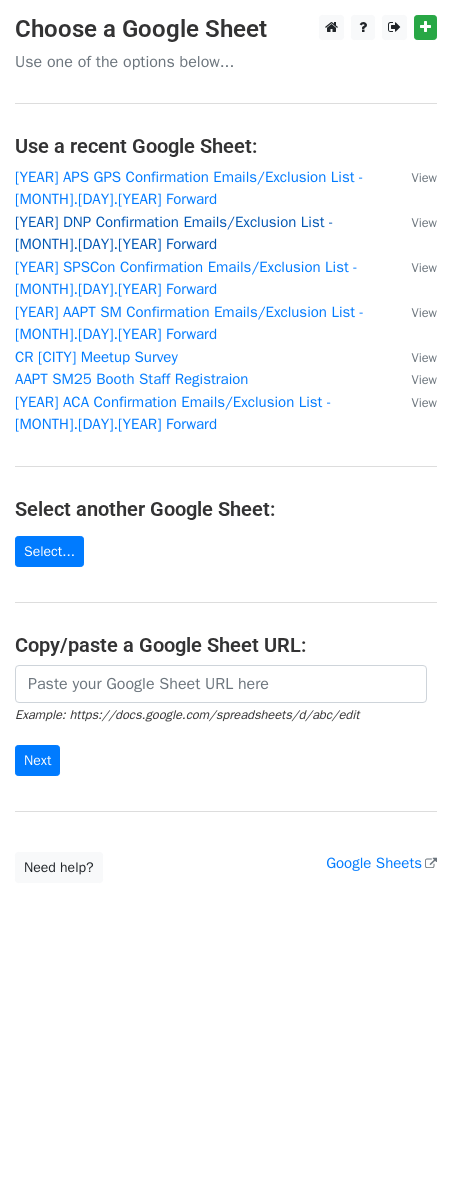 click on "2025 DNP Confirmation Emails/Exclusion List - 6.30.25 Forward" at bounding box center [174, 233] 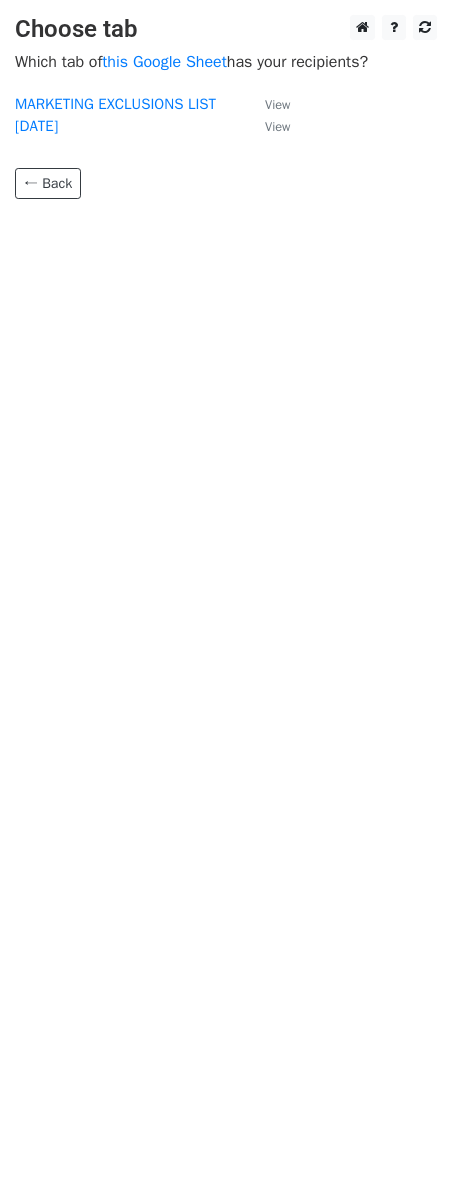 scroll, scrollTop: 0, scrollLeft: 0, axis: both 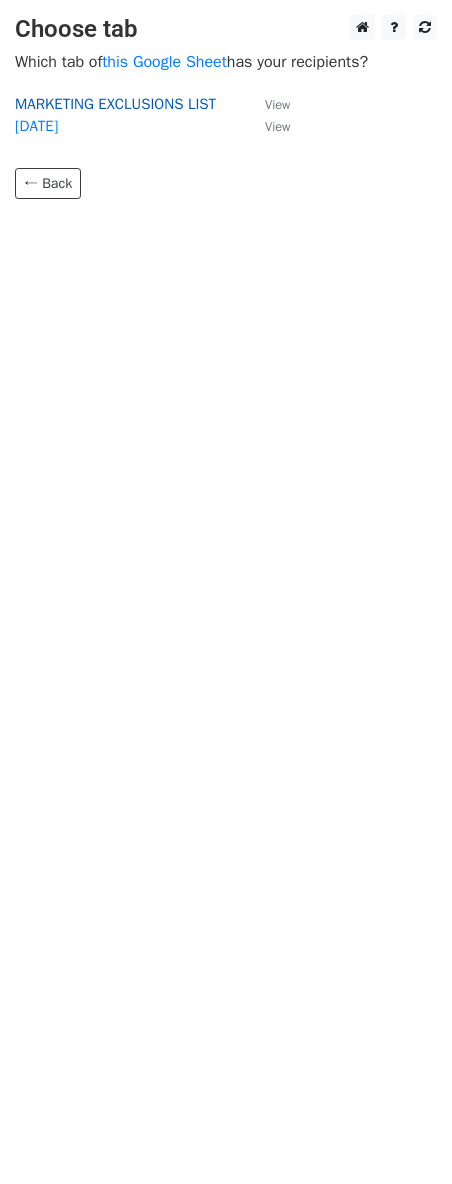 click on "MARKETING EXCLUSIONS LIST" at bounding box center [115, 104] 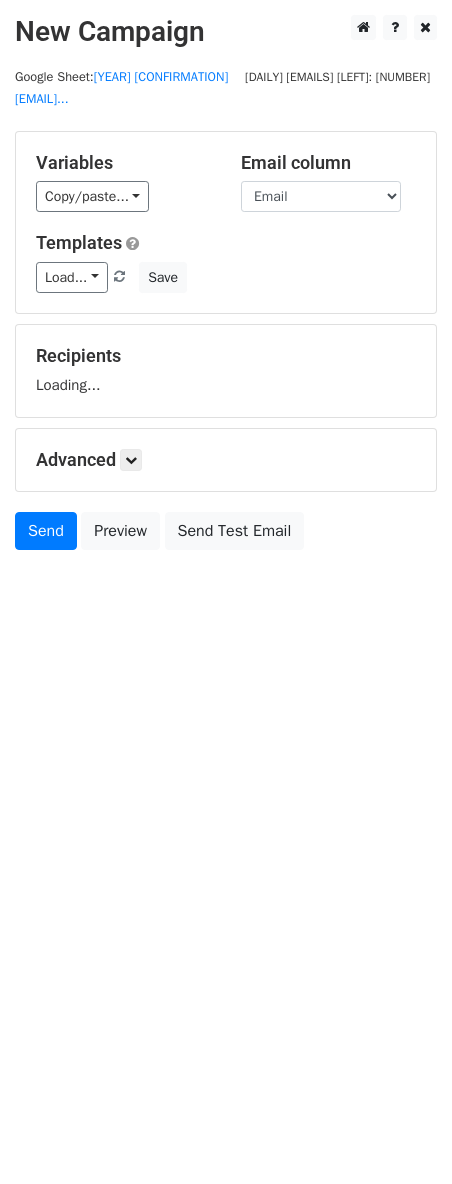 scroll, scrollTop: 0, scrollLeft: 0, axis: both 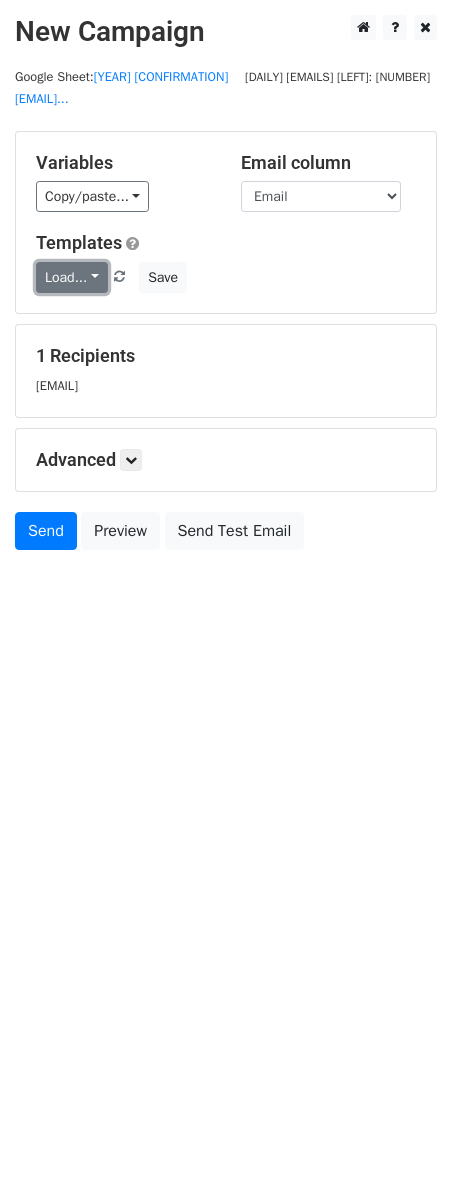 click on "Load..." at bounding box center [72, 277] 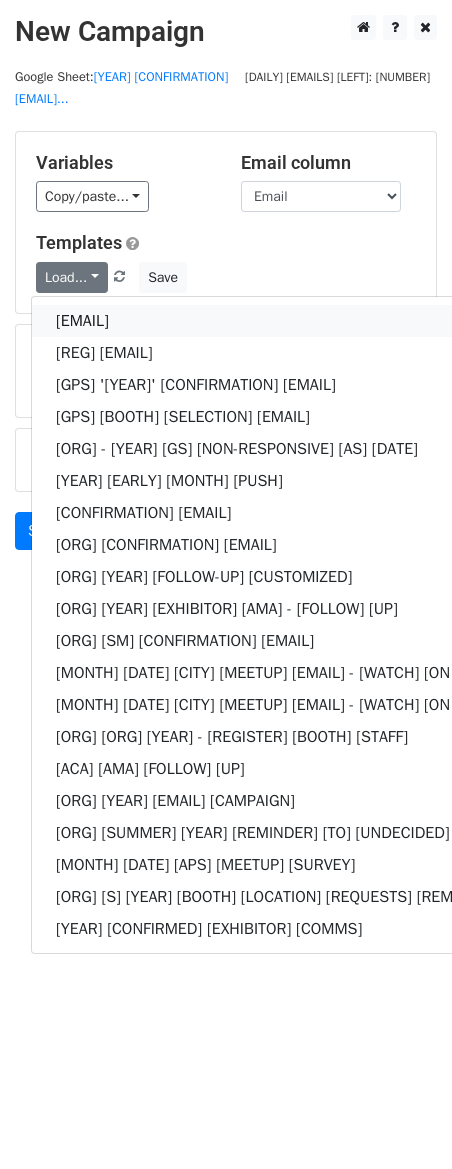 click on "DNP Reg Email" at bounding box center (490, 321) 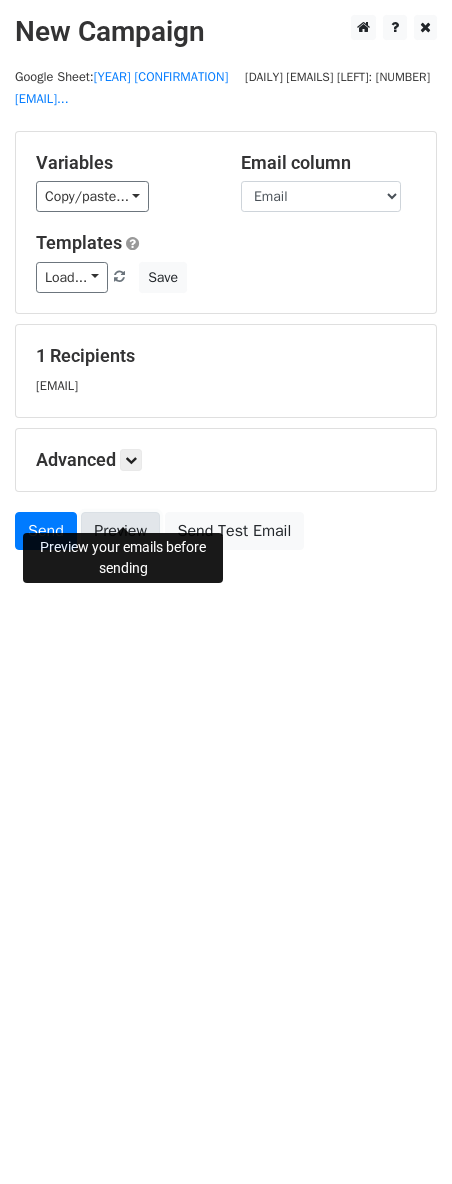 click on "Preview" at bounding box center [120, 531] 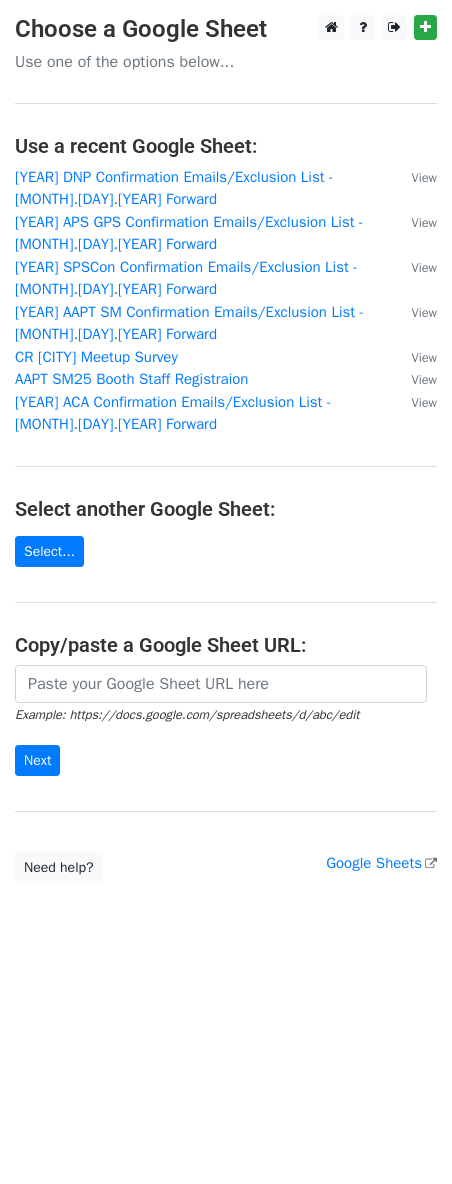 scroll, scrollTop: 0, scrollLeft: 0, axis: both 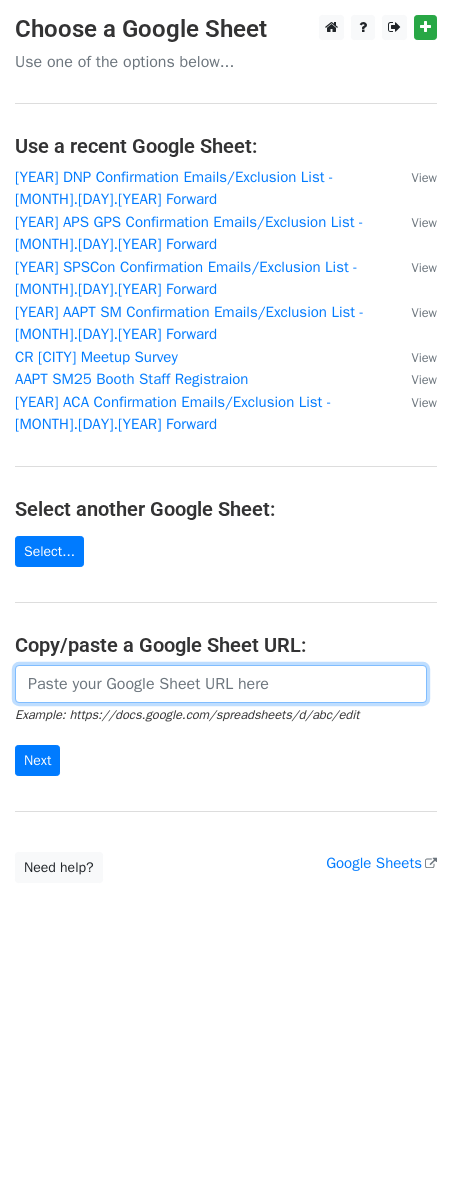 click at bounding box center [221, 684] 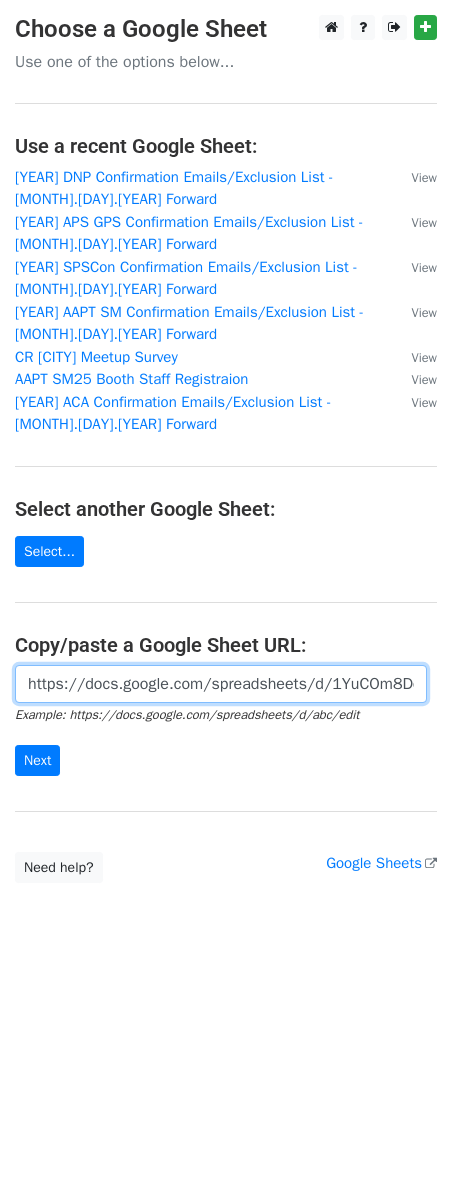 scroll, scrollTop: 0, scrollLeft: 465, axis: horizontal 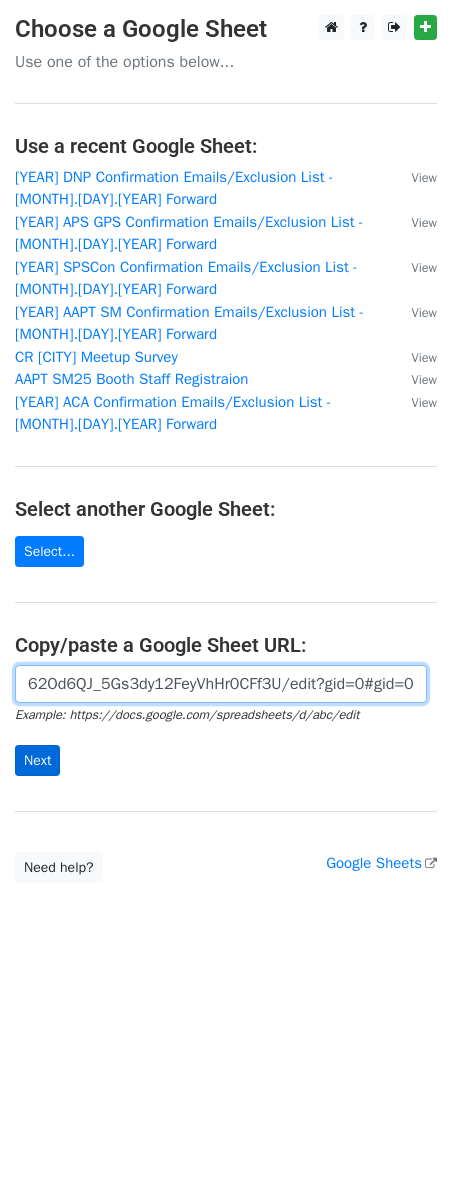 type on "https://docs.google.com/spreadsheets/d/1YuCOm8Dce4LwSX62Od6QJ_5Gs3dy12FeyVhHr0CFf3U/edit?gid=0#gid=0" 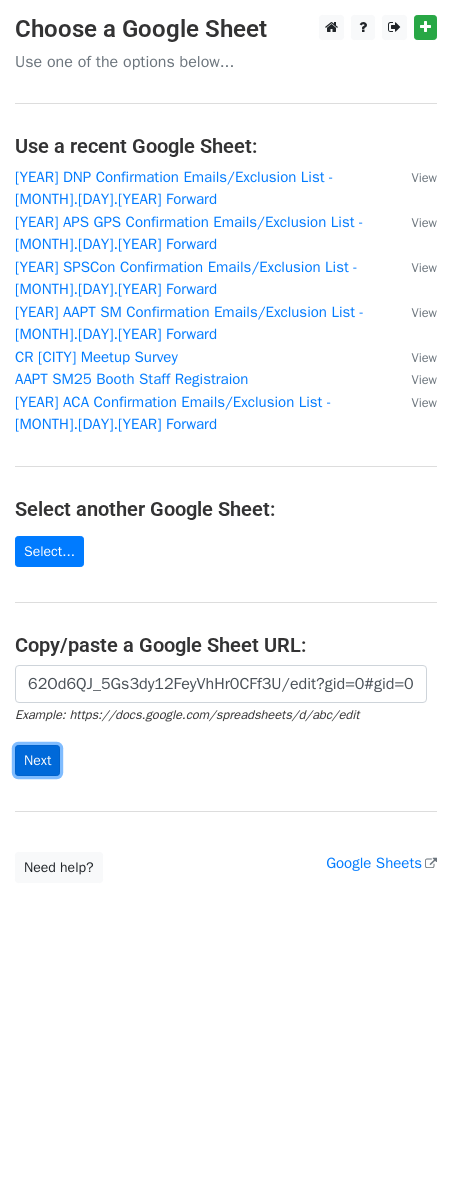 click on "Next" at bounding box center (37, 760) 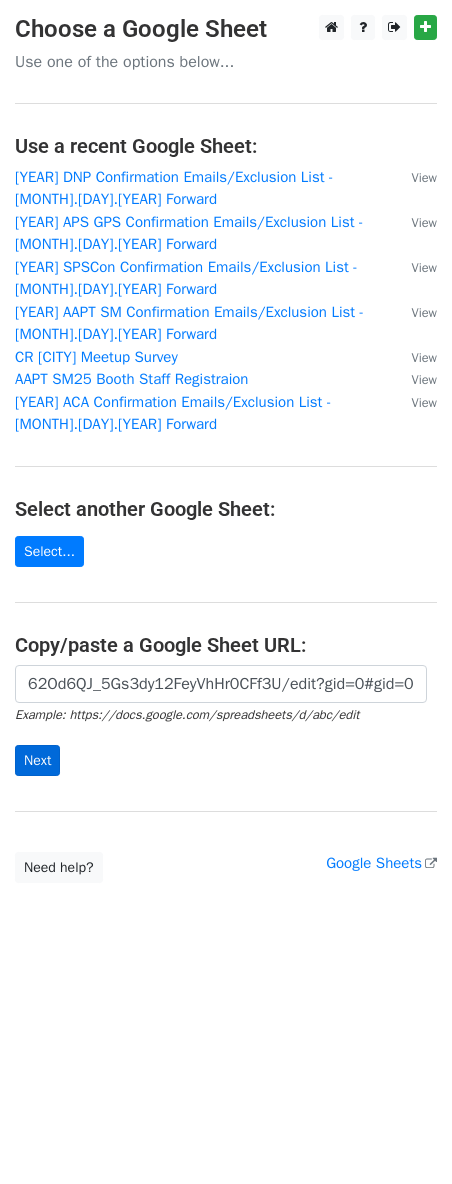 scroll, scrollTop: 0, scrollLeft: 0, axis: both 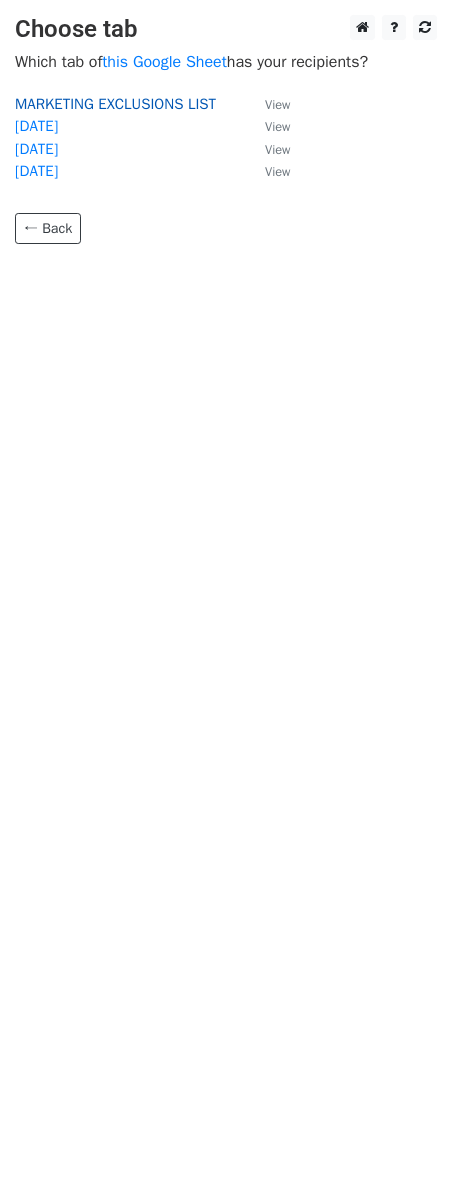 click on "MARKETING EXCLUSIONS LIST" at bounding box center [115, 104] 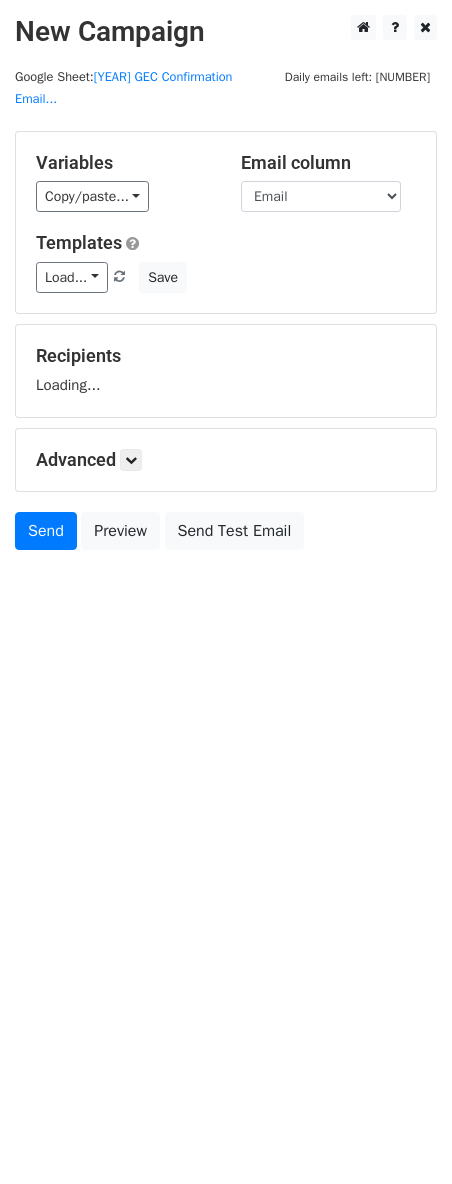 scroll, scrollTop: 0, scrollLeft: 0, axis: both 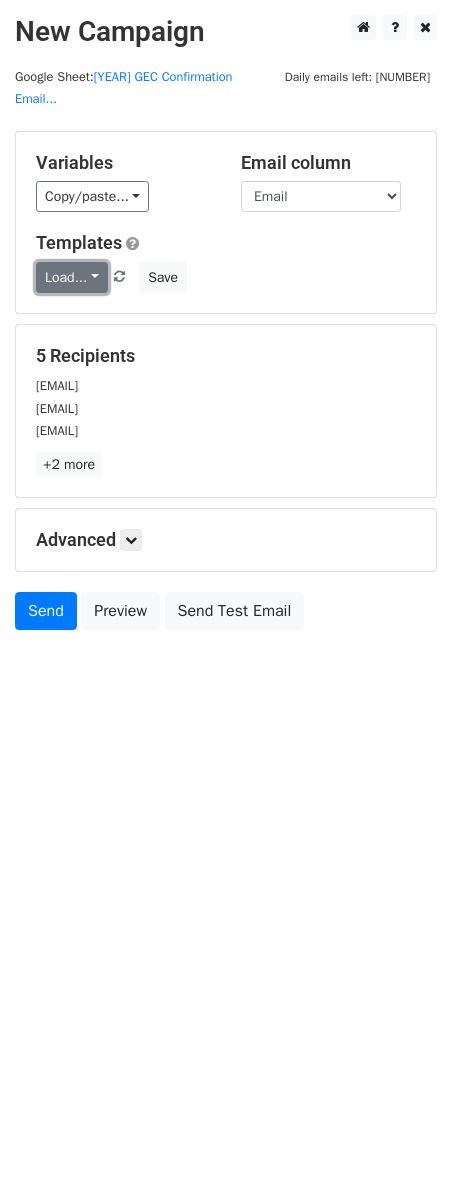 click on "Load..." at bounding box center (72, 277) 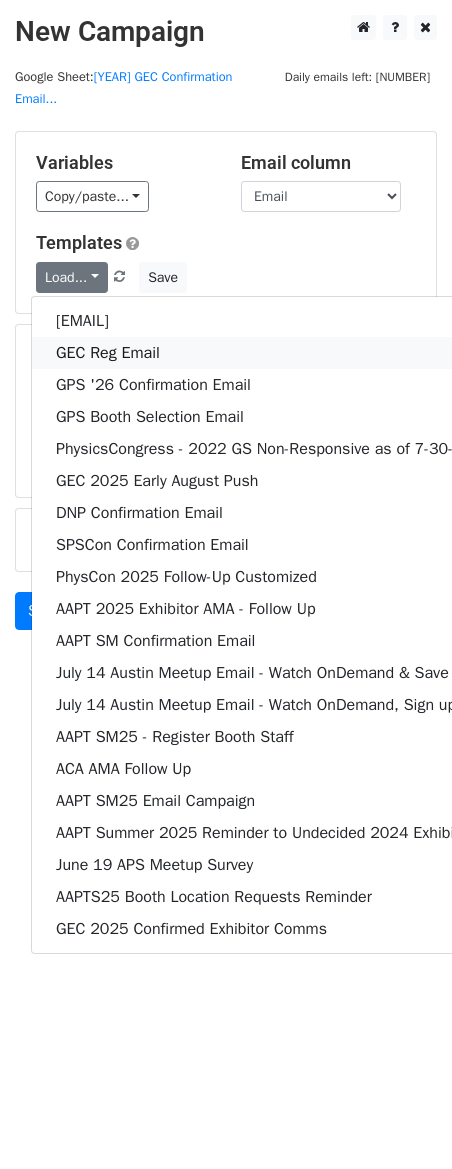 click on "GEC Reg Email" at bounding box center (373, 353) 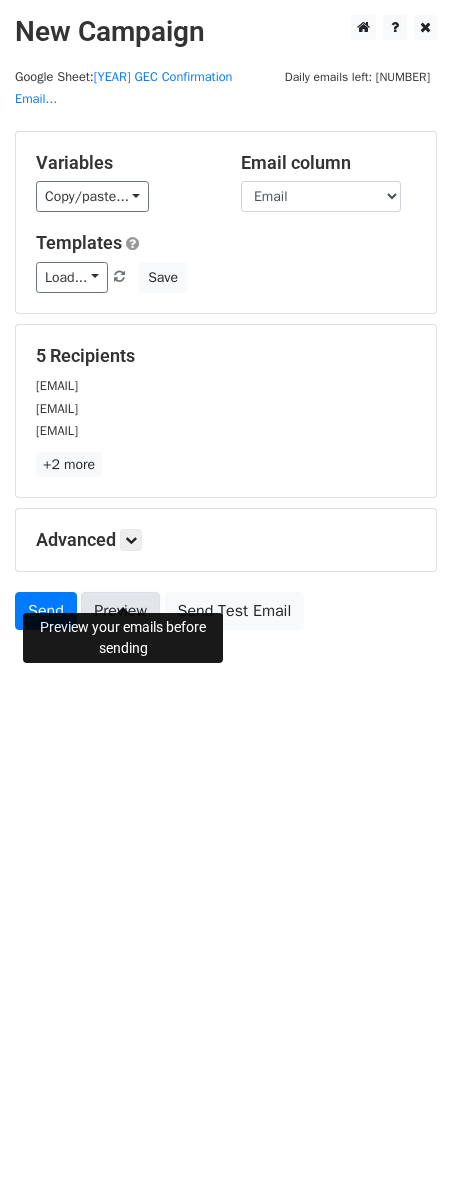 click on "Preview" at bounding box center (120, 611) 